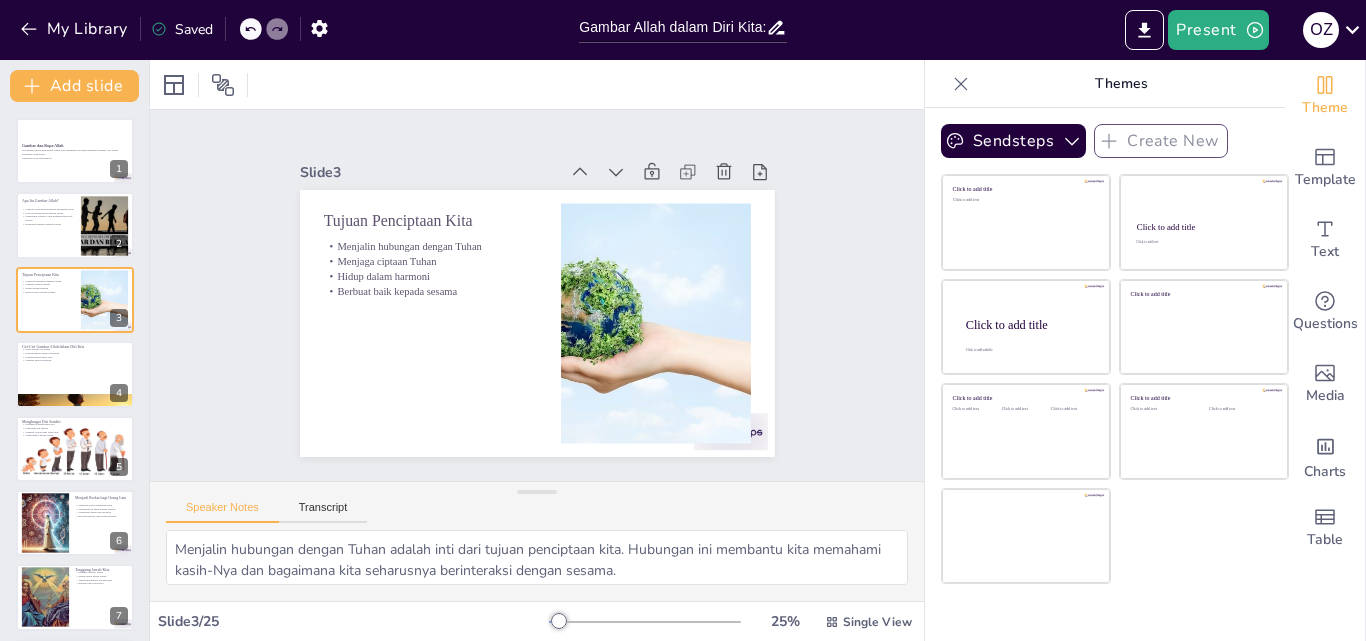 checkbox on "true" 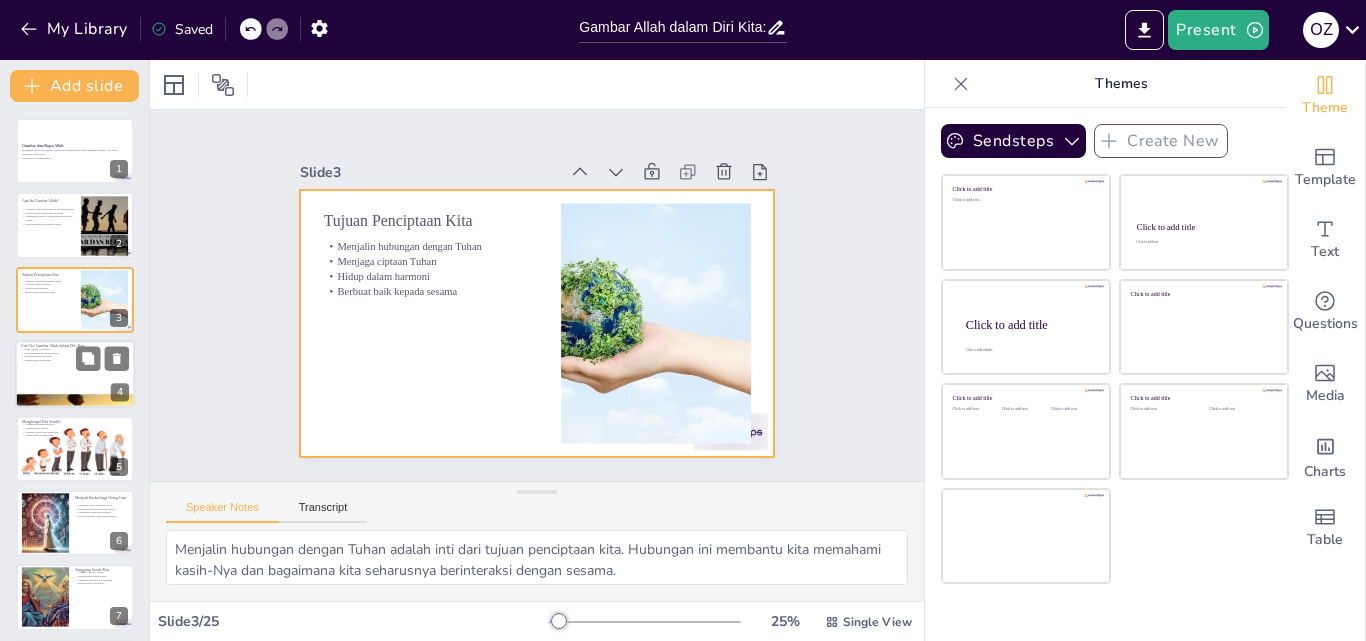 checkbox on "true" 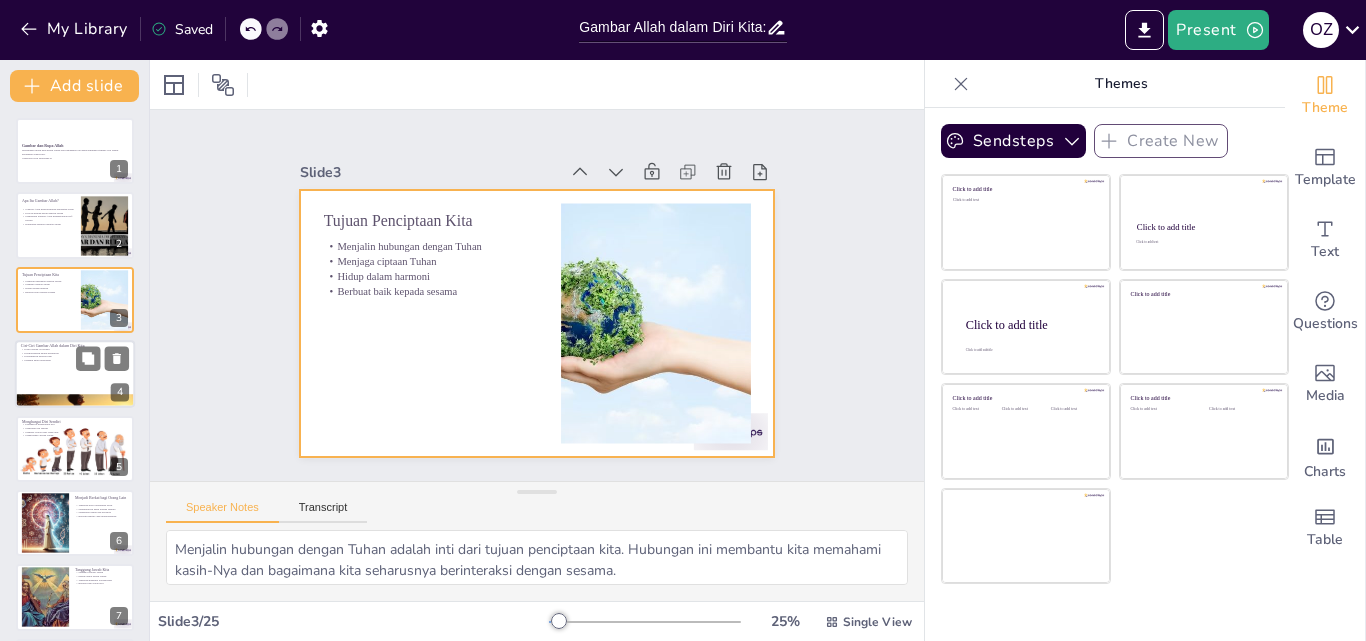 checkbox on "true" 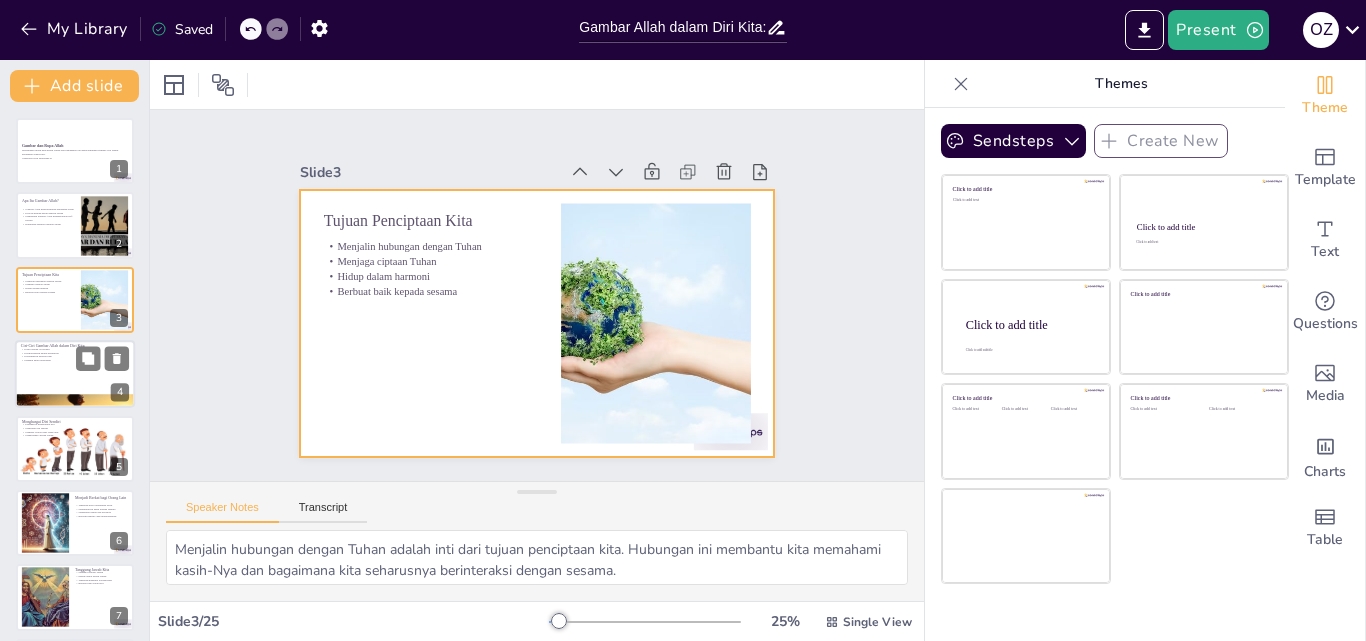 checkbox on "true" 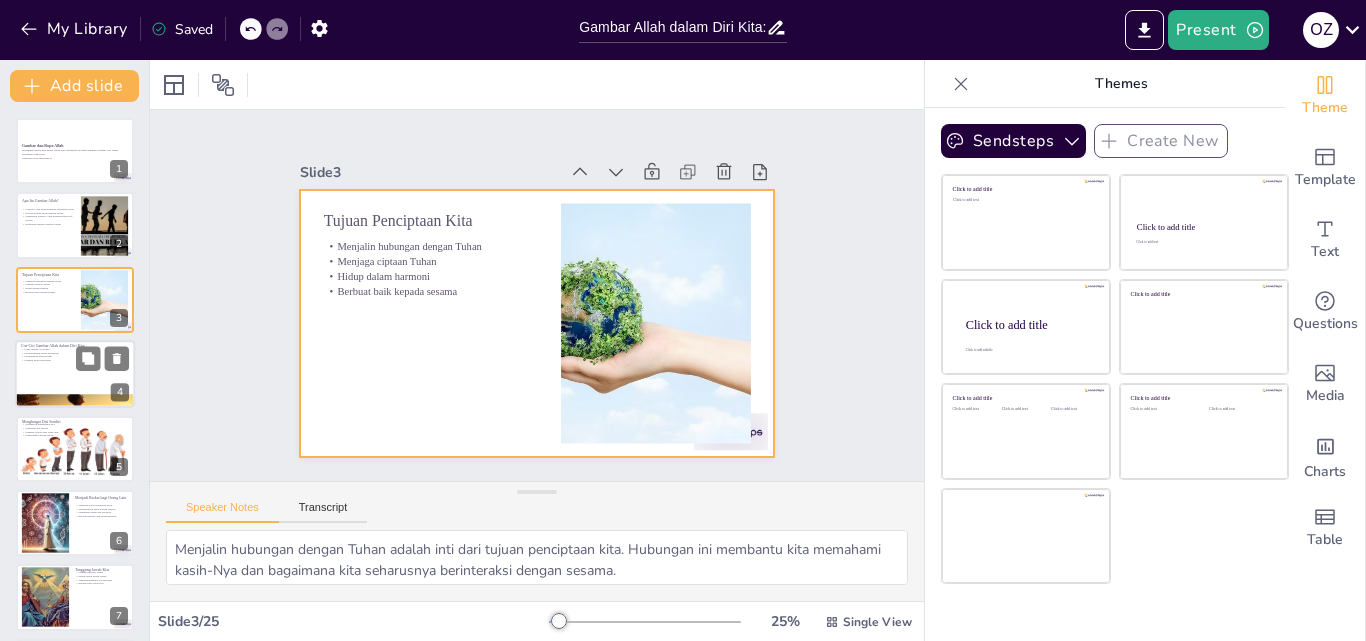 checkbox on "true" 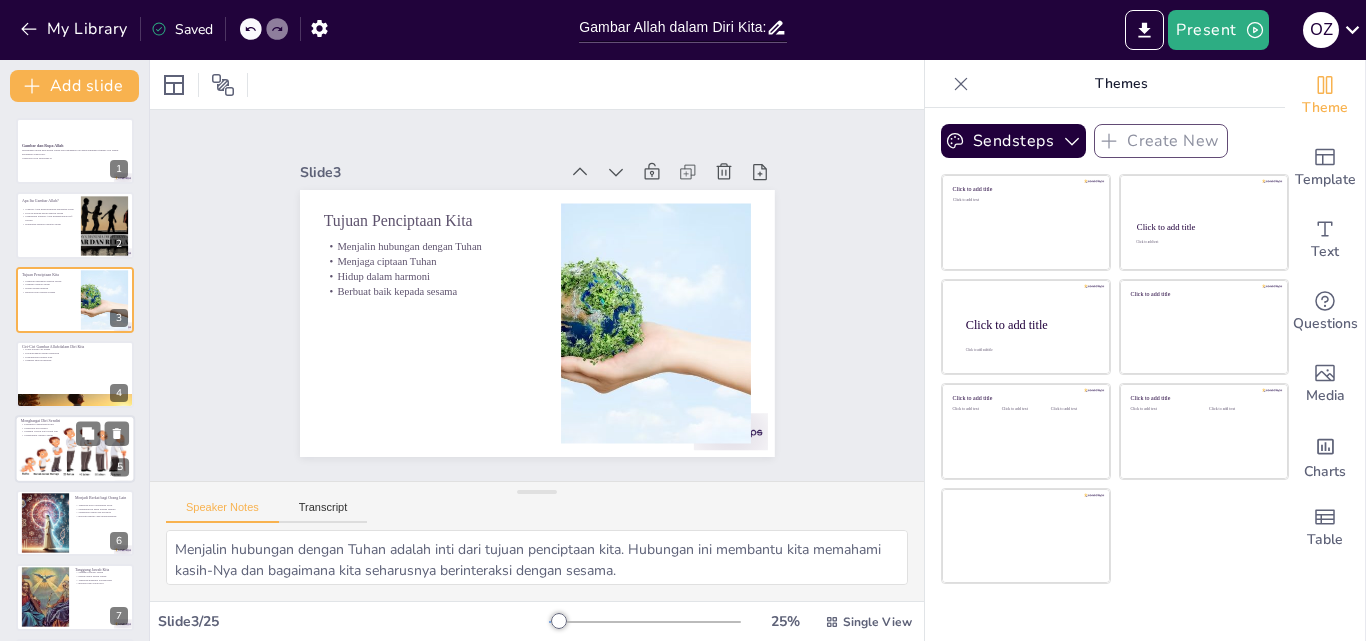 checkbox on "true" 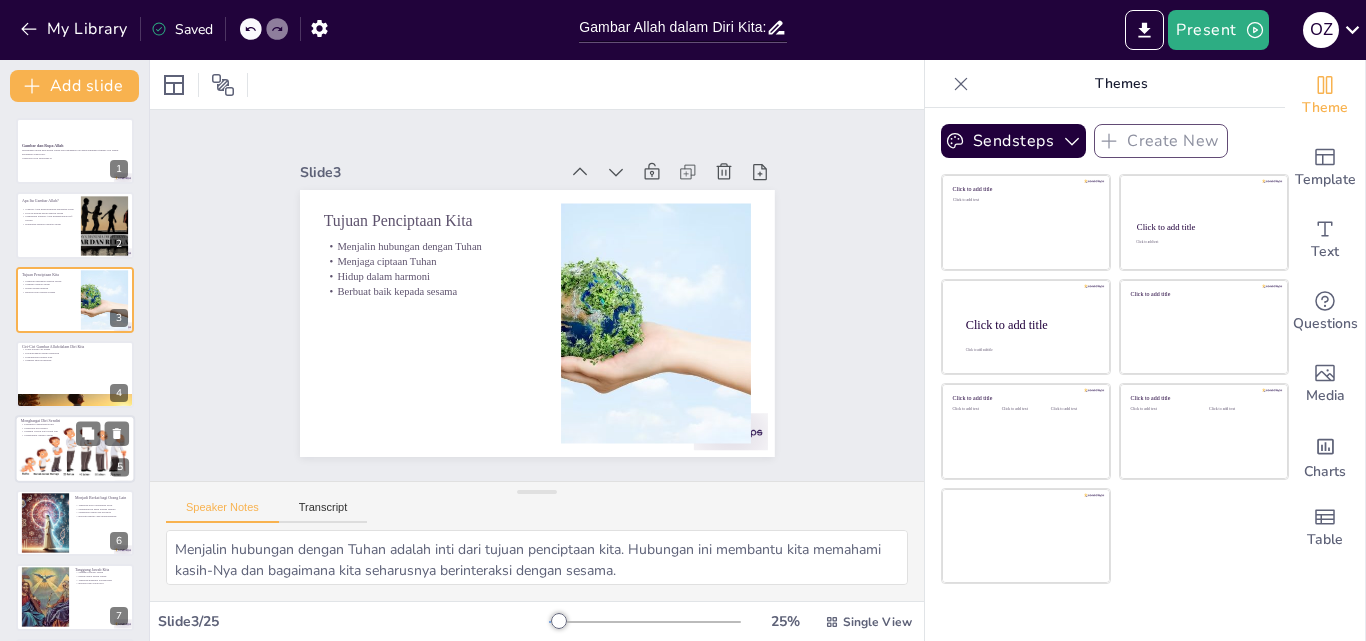 checkbox on "true" 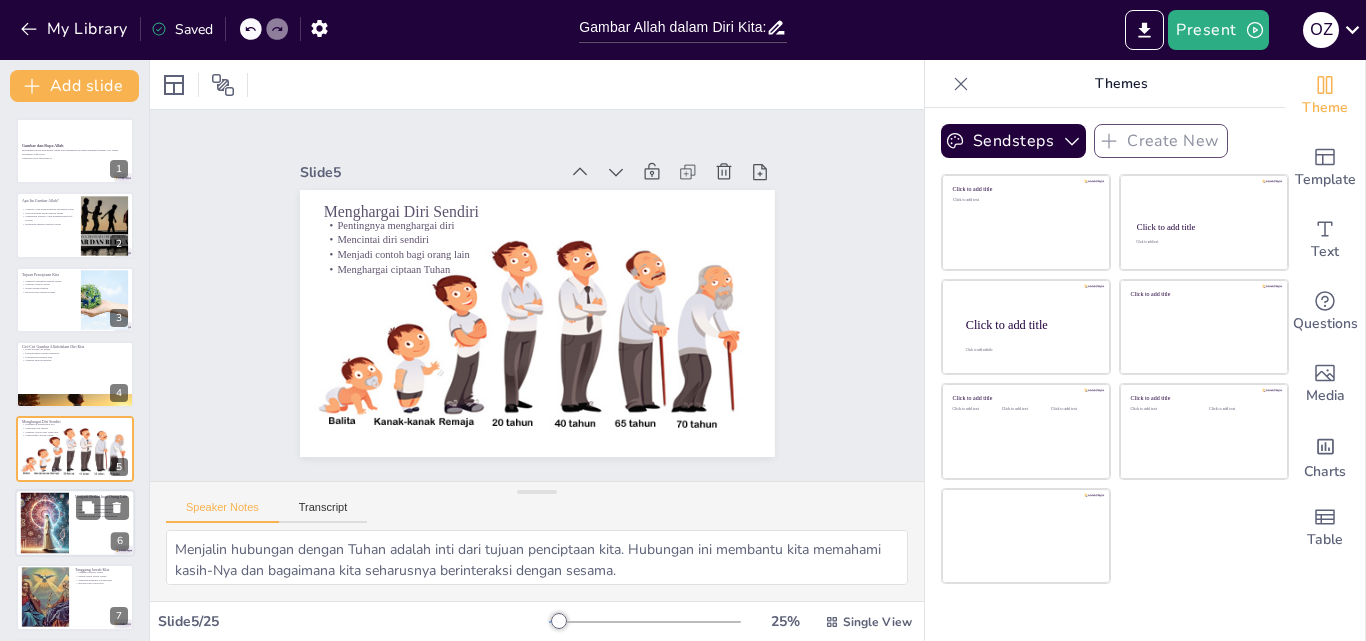 scroll, scrollTop: 77, scrollLeft: 0, axis: vertical 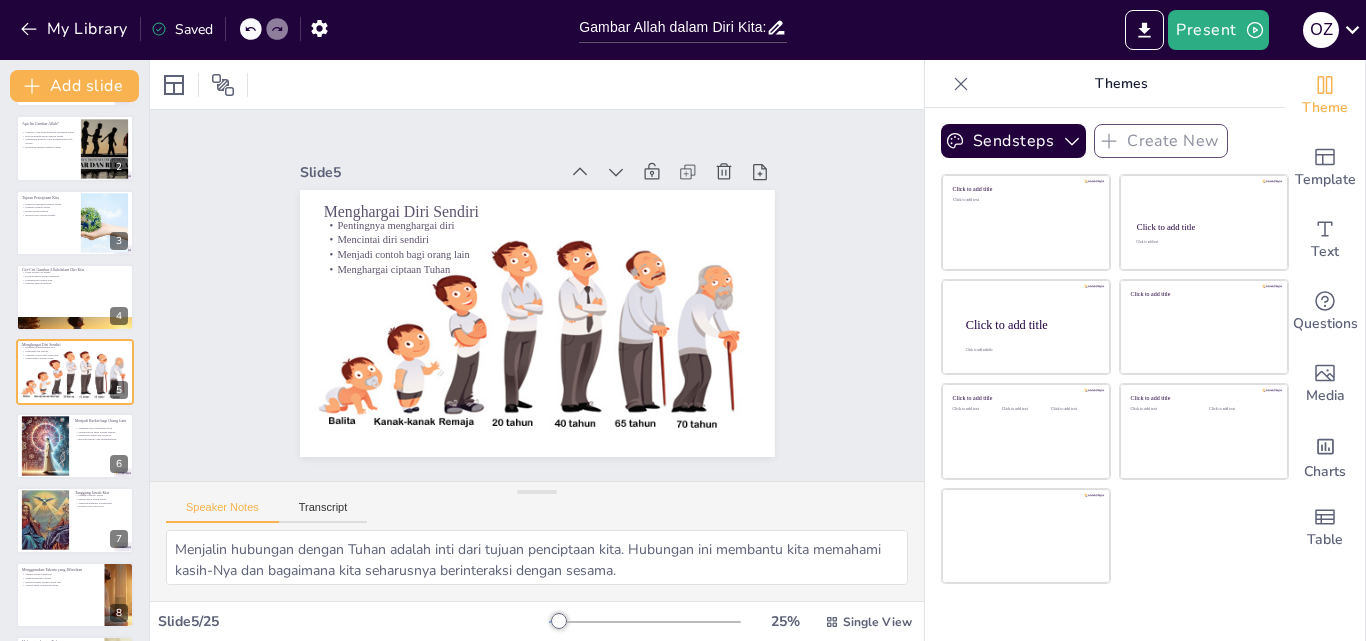 checkbox on "true" 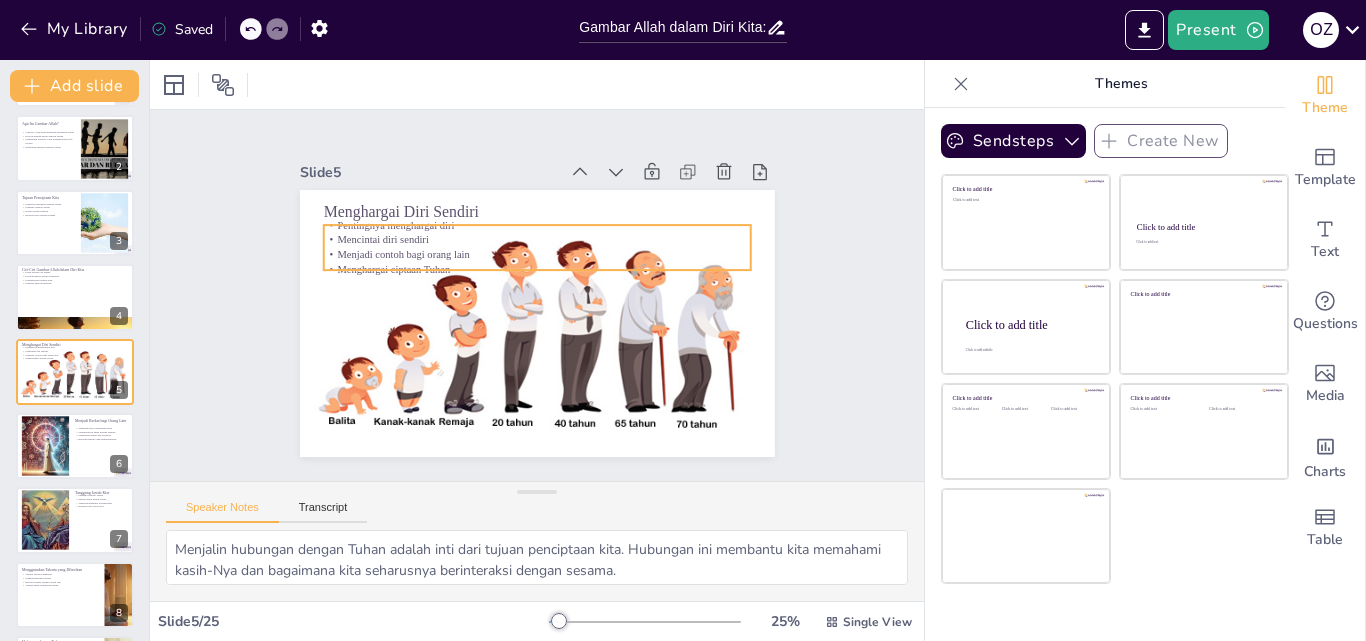 checkbox on "true" 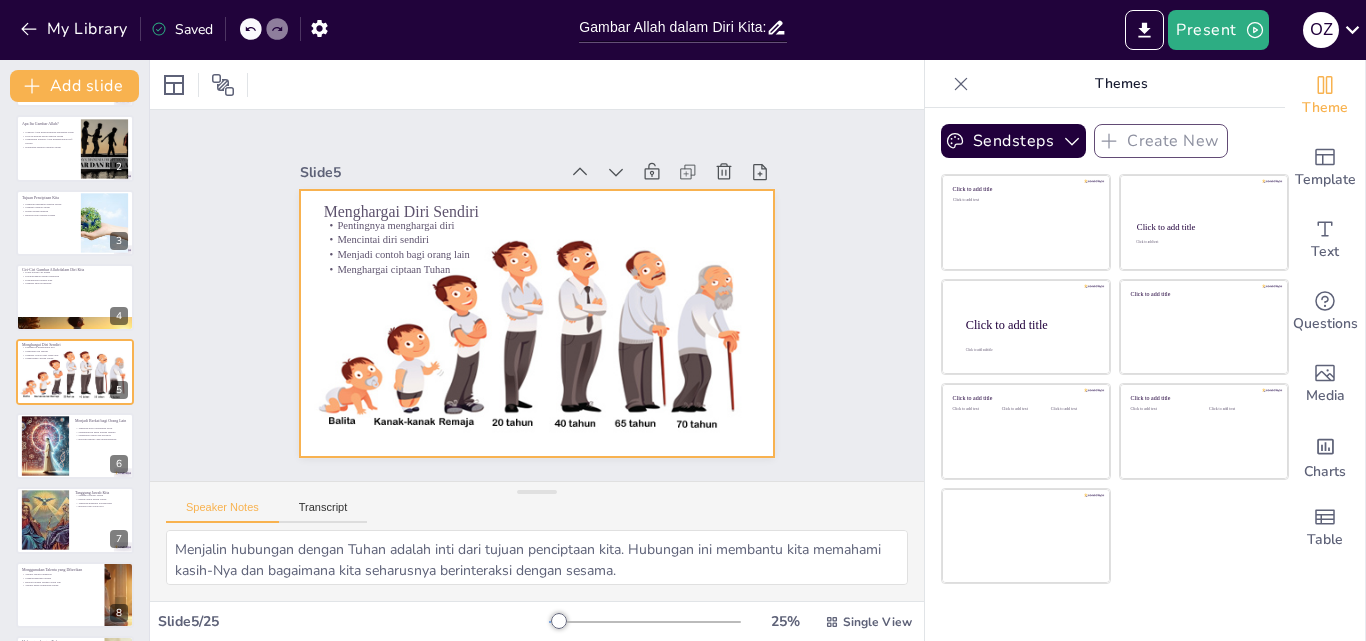 checkbox on "true" 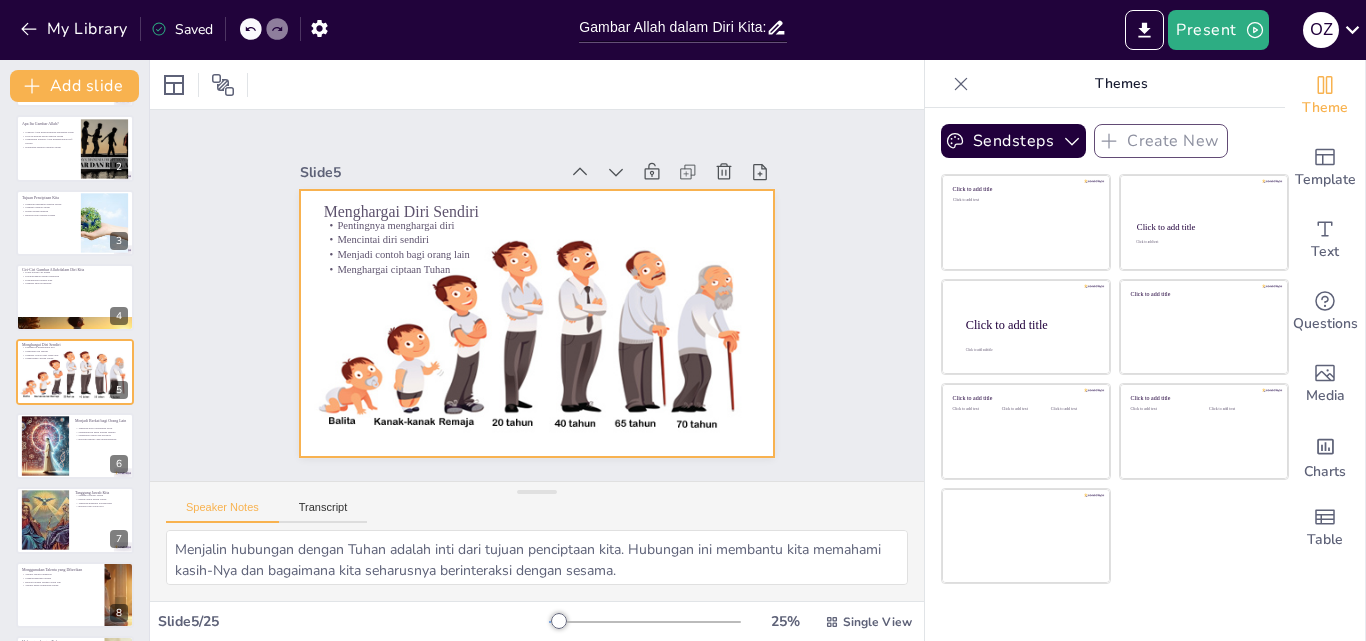 checkbox on "true" 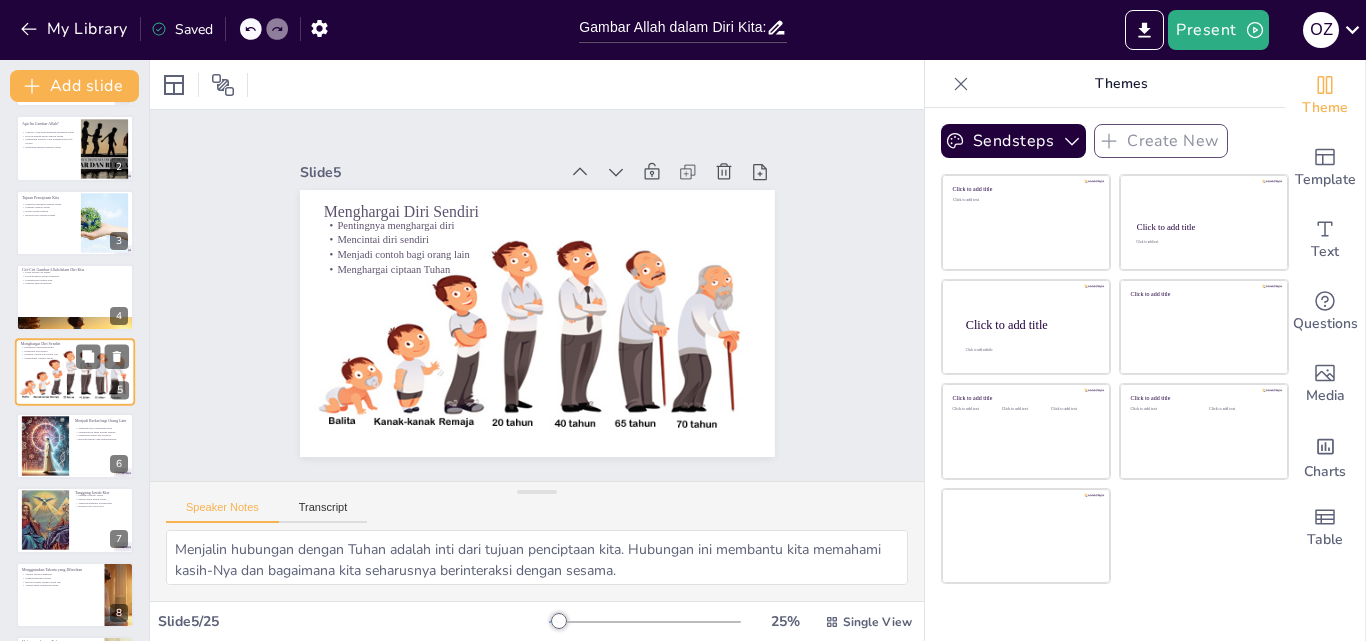 checkbox on "true" 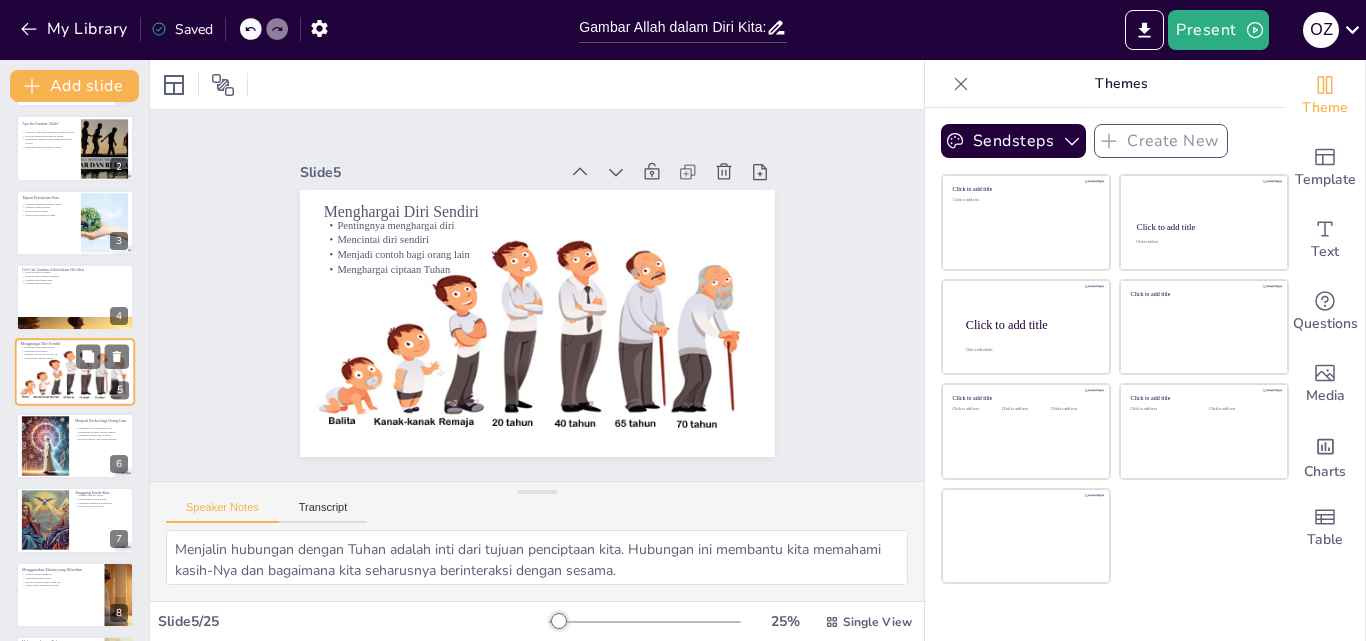 checkbox on "true" 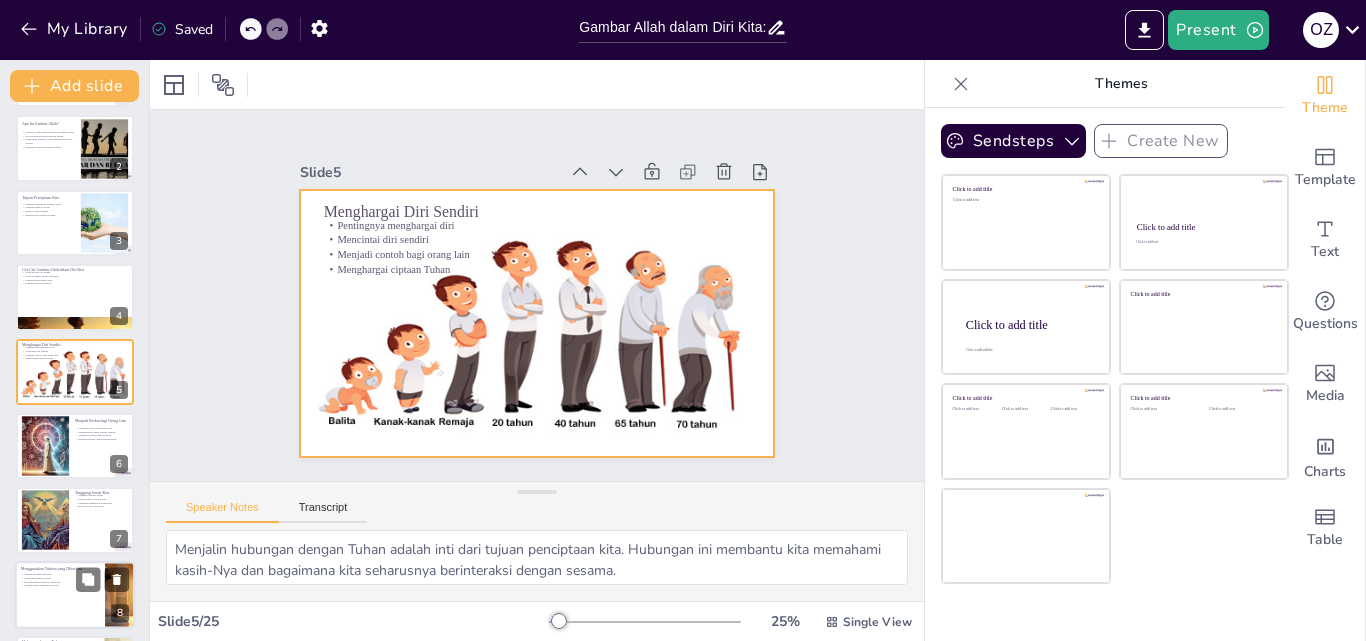 checkbox on "true" 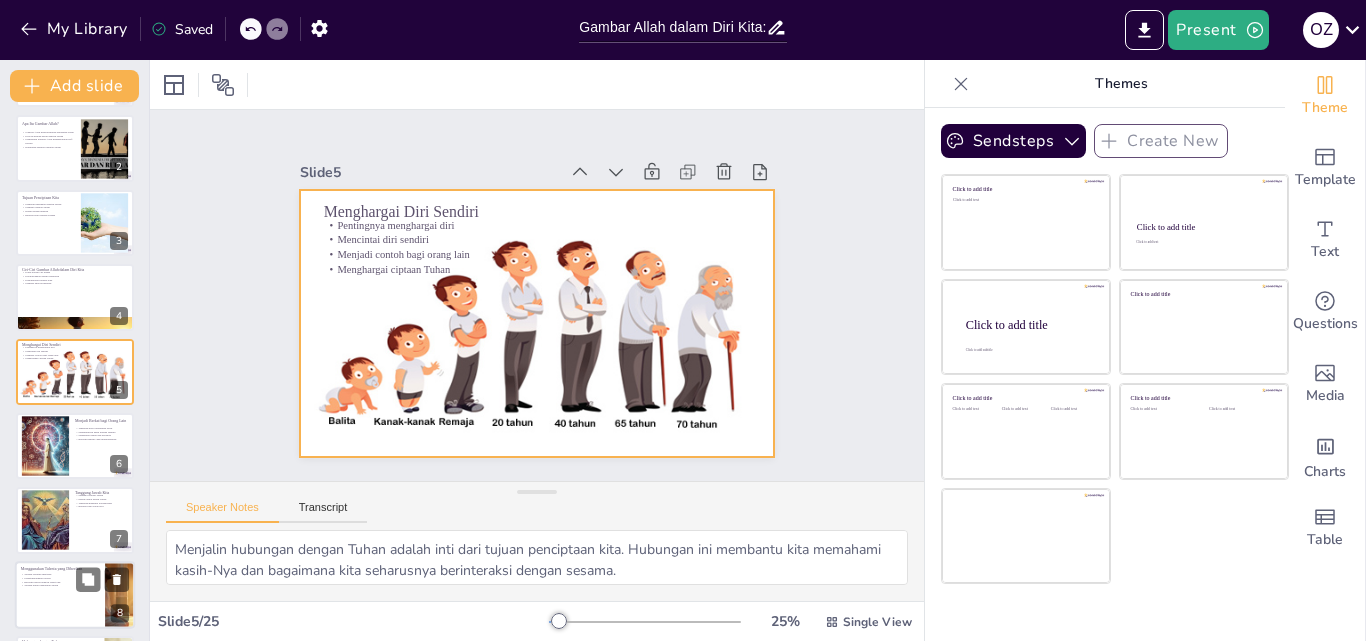 checkbox on "true" 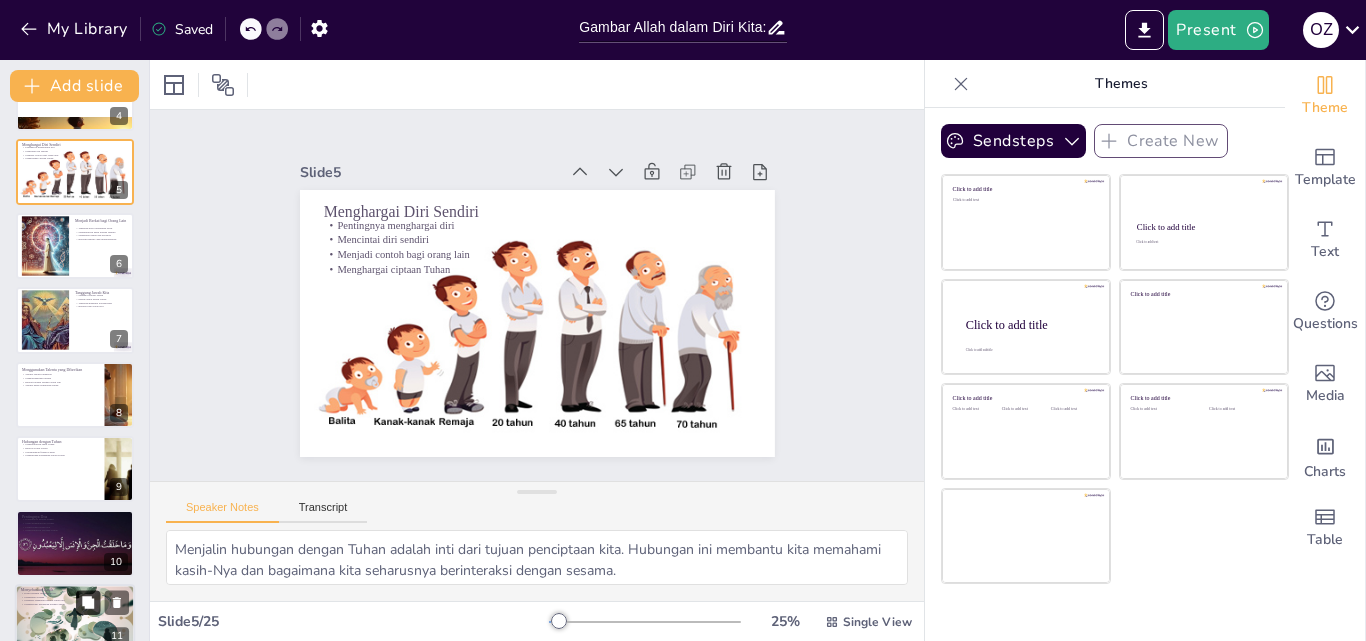 checkbox on "true" 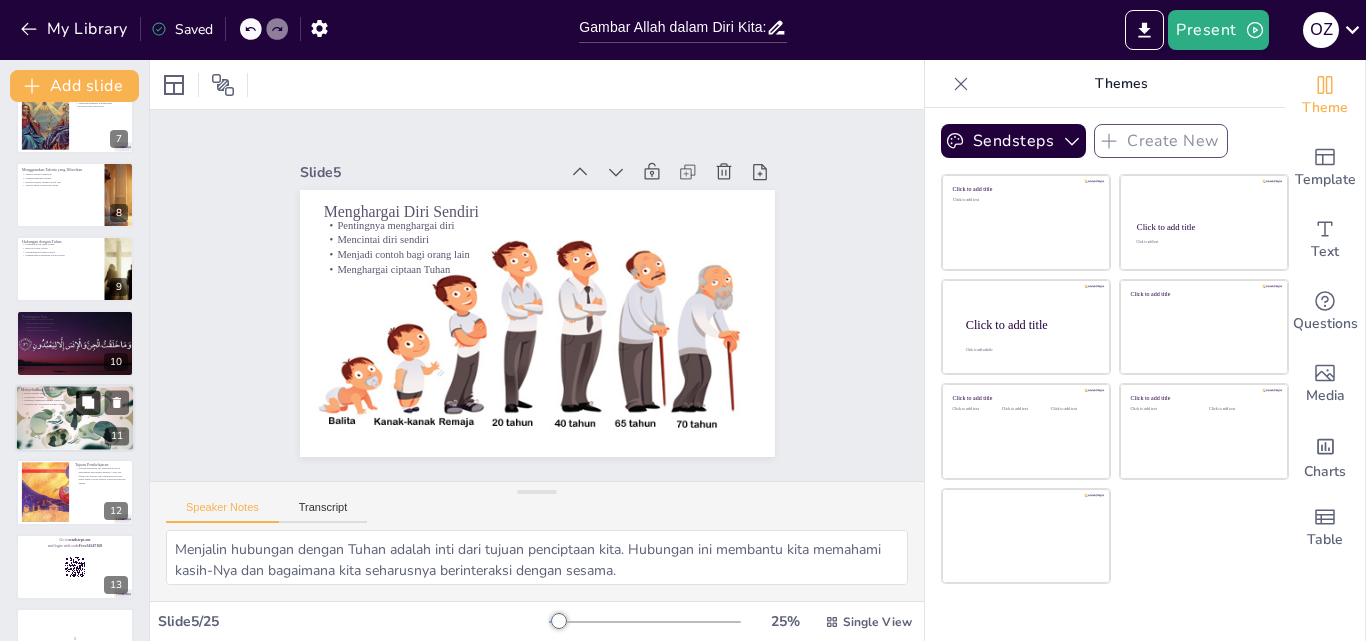 click at bounding box center [88, 402] 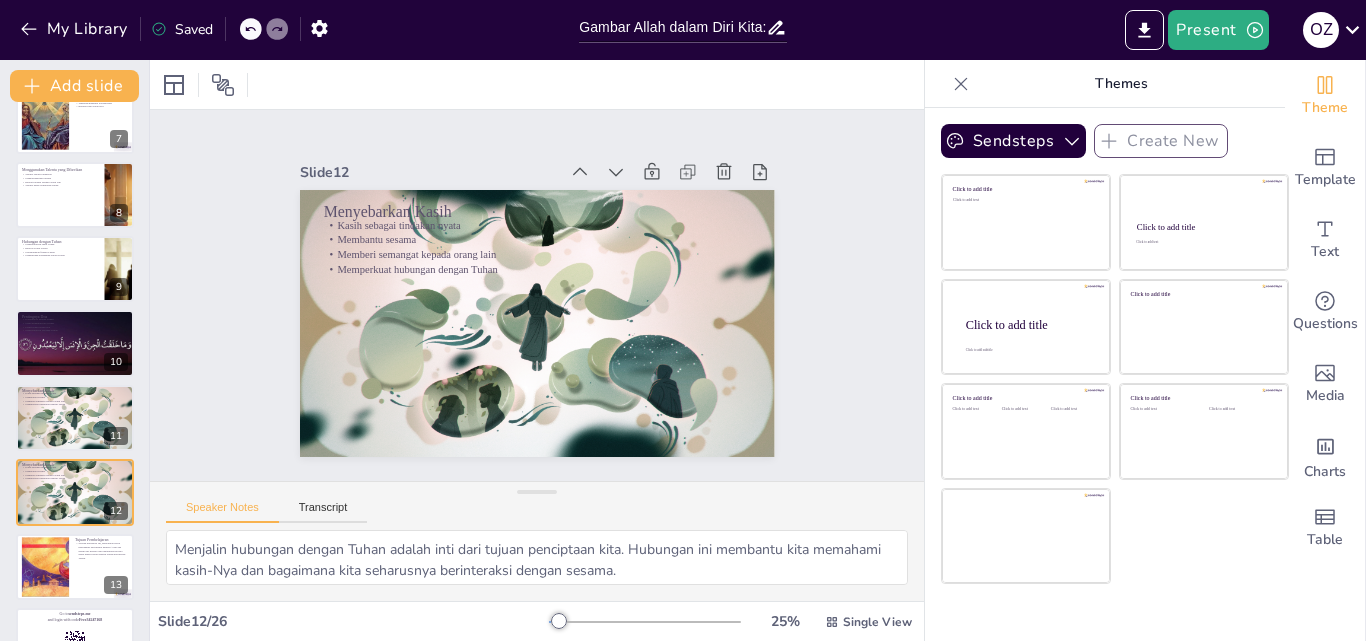 checkbox on "true" 